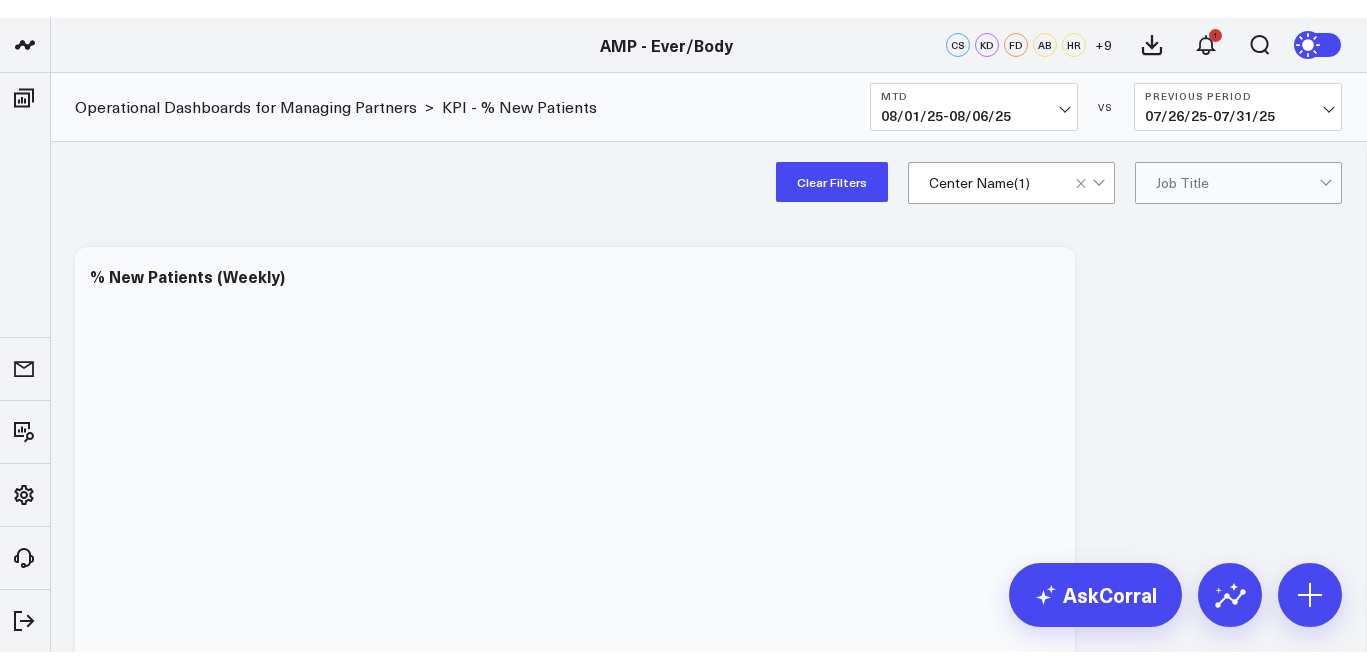 scroll, scrollTop: 0, scrollLeft: 0, axis: both 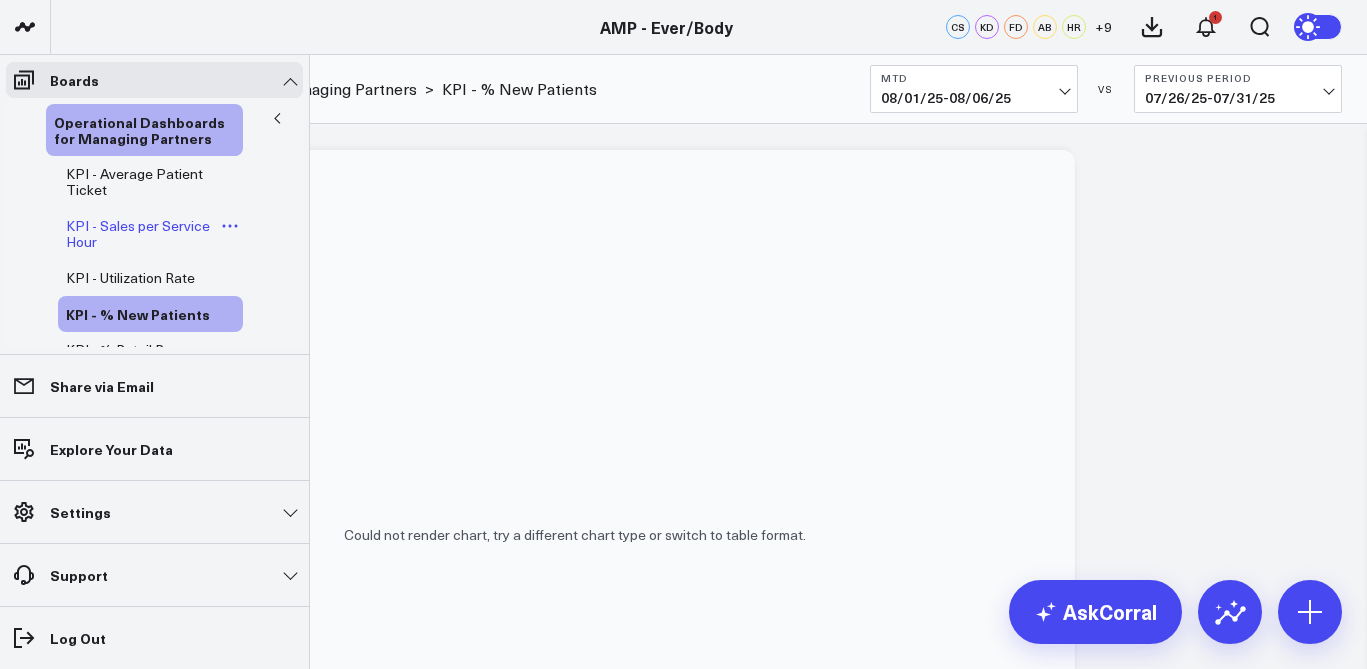 click on "KPI - Sales per Service Hour" at bounding box center (138, 233) 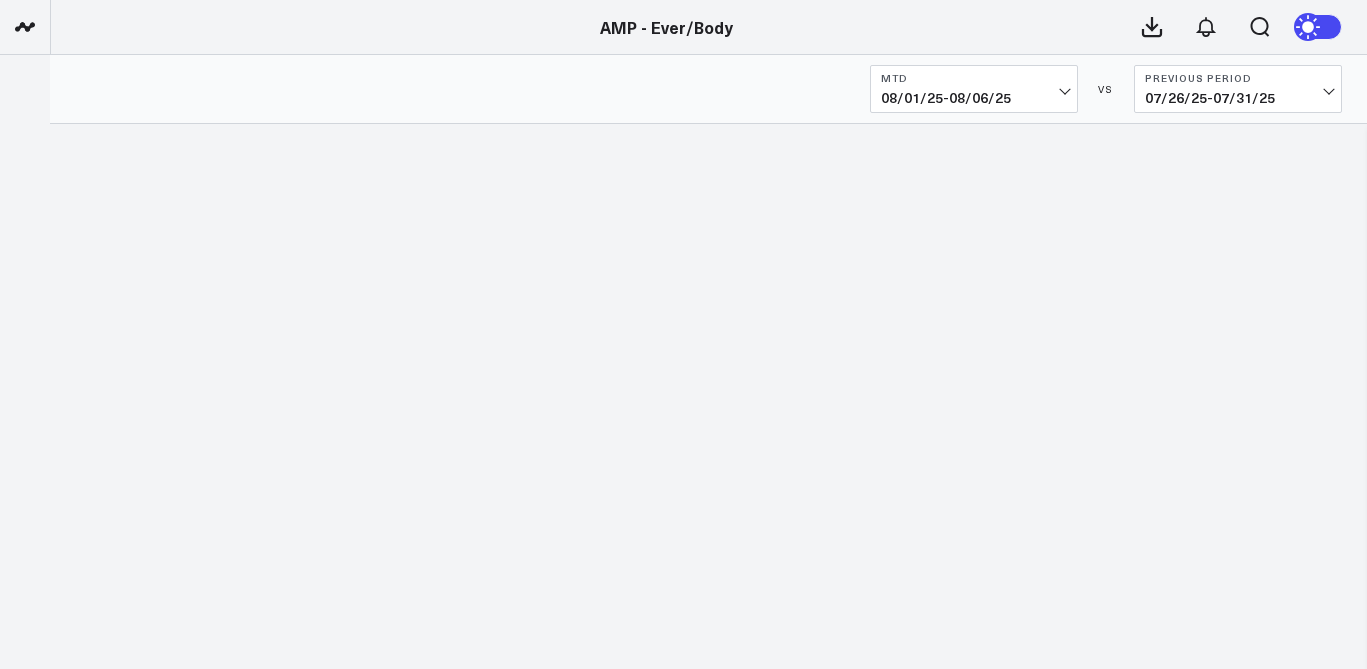 scroll, scrollTop: 0, scrollLeft: 0, axis: both 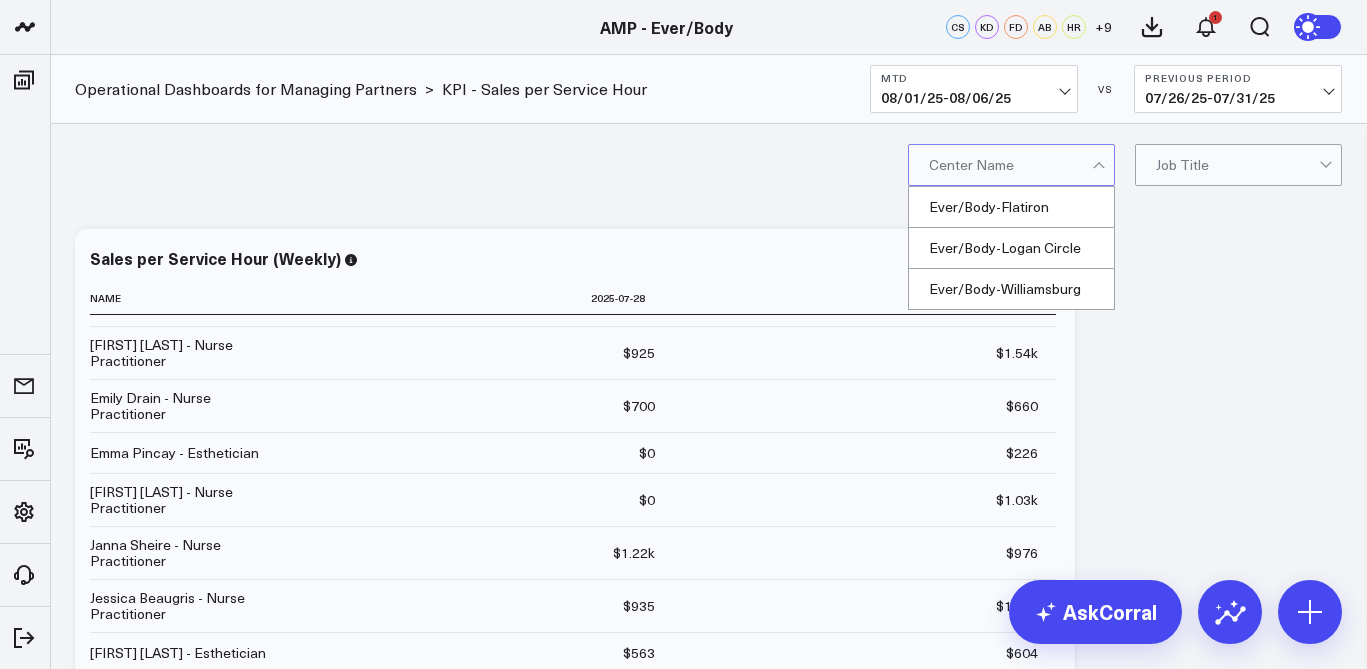 click at bounding box center [1010, 165] 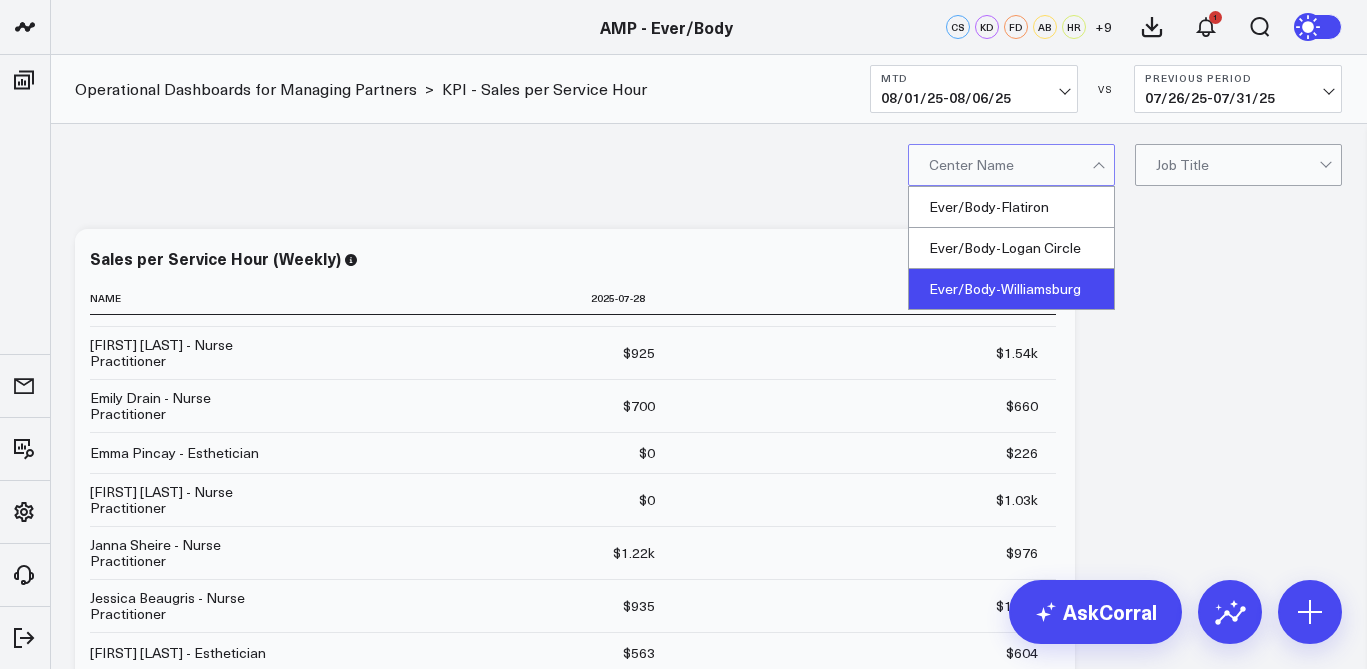 click on "Ever/Body-Williamsburg" at bounding box center (1011, 289) 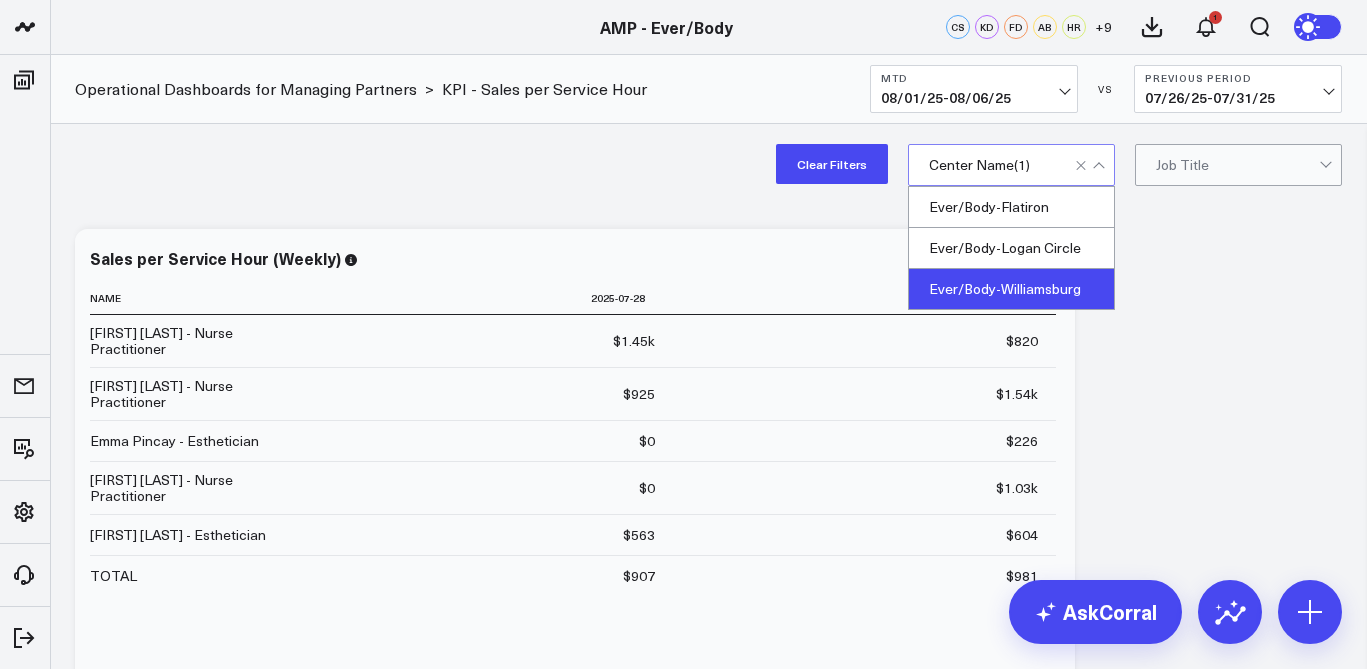 scroll, scrollTop: 0, scrollLeft: 0, axis: both 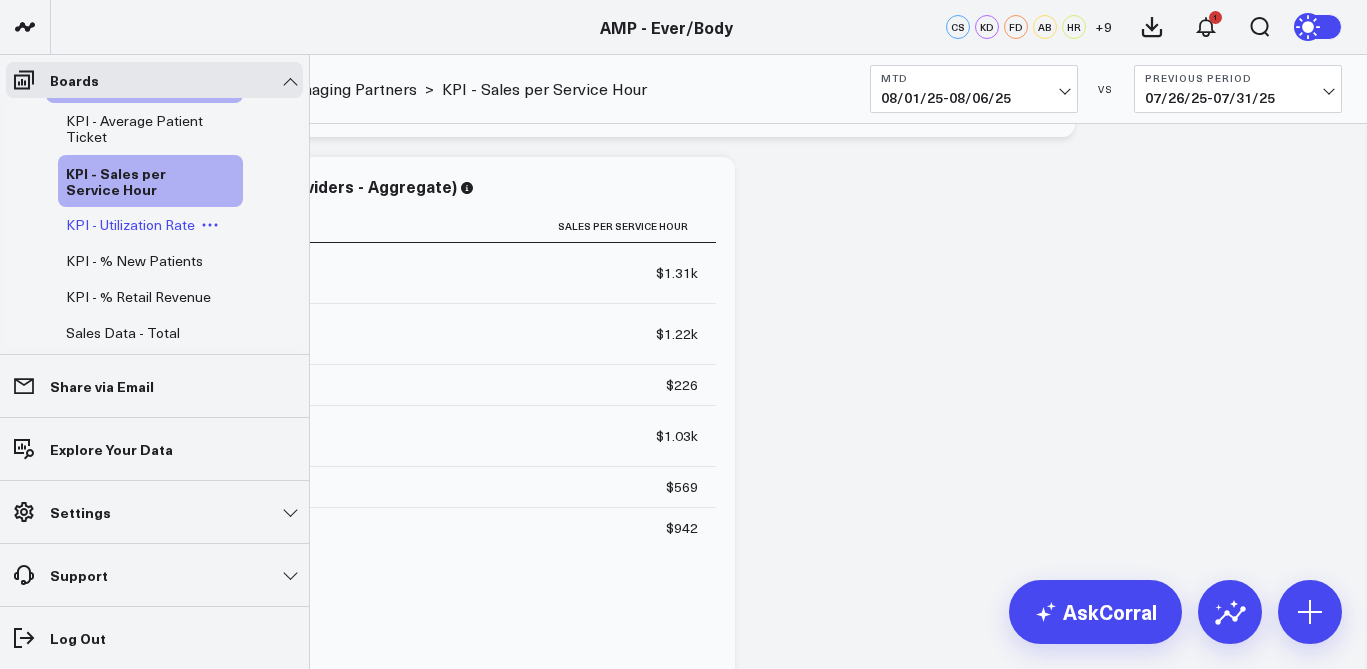 click on "KPI - Utilization Rate" at bounding box center (130, 224) 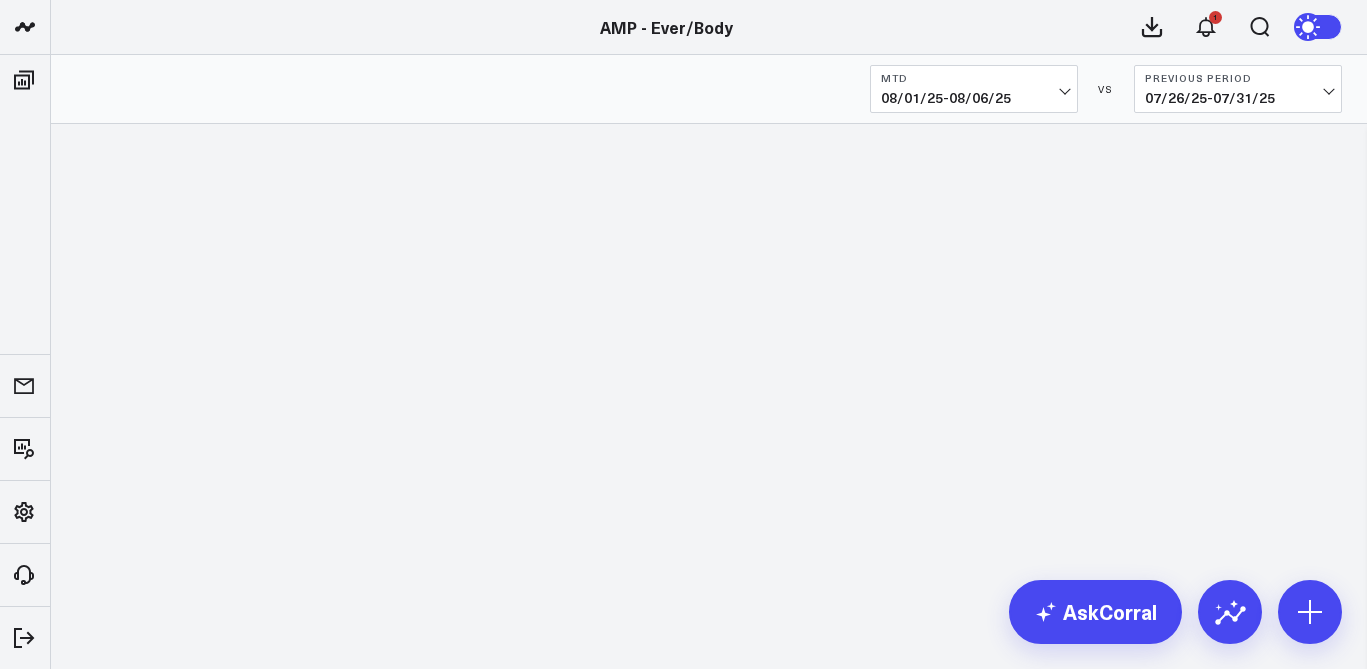 scroll, scrollTop: 0, scrollLeft: 0, axis: both 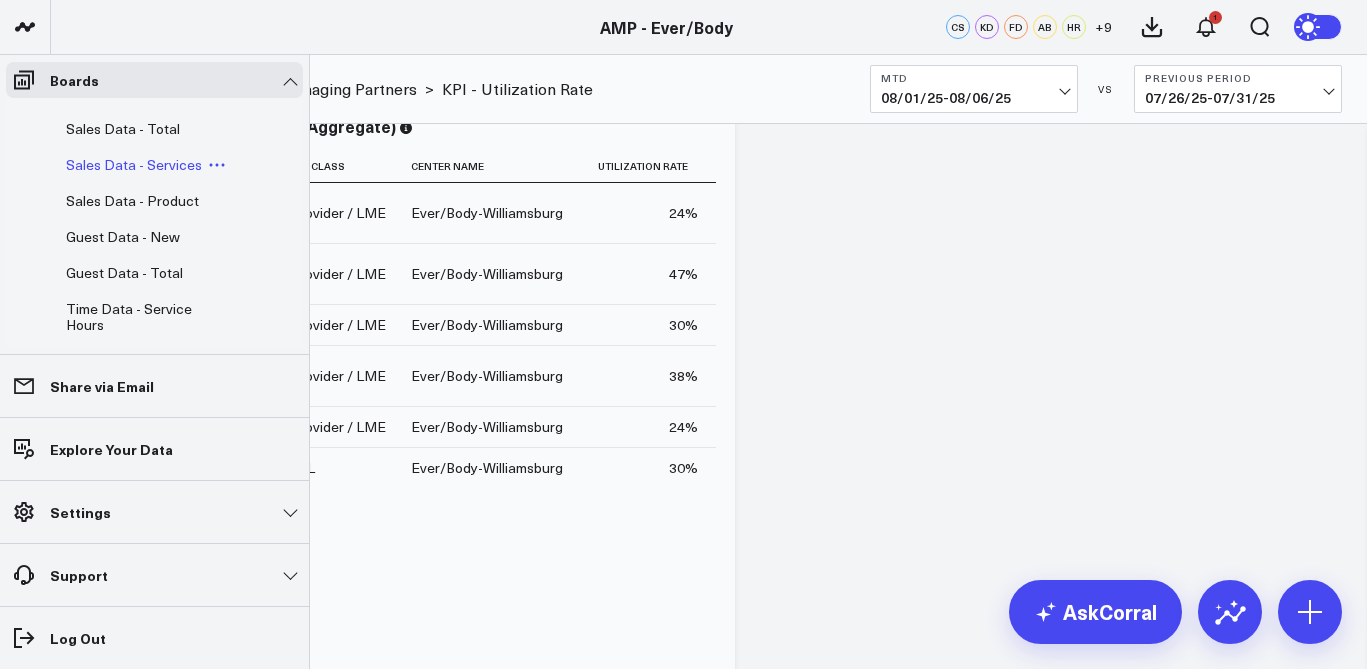 click on "Sales Data - Services" at bounding box center [134, 164] 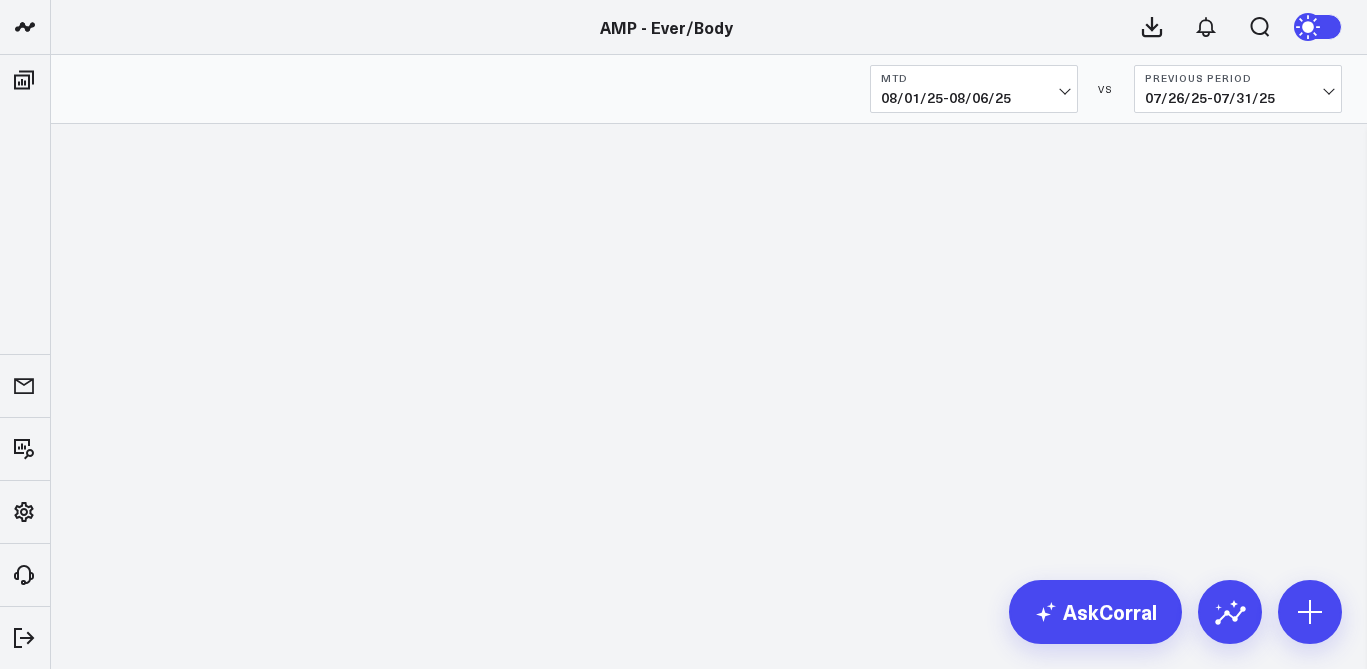 scroll, scrollTop: 0, scrollLeft: 0, axis: both 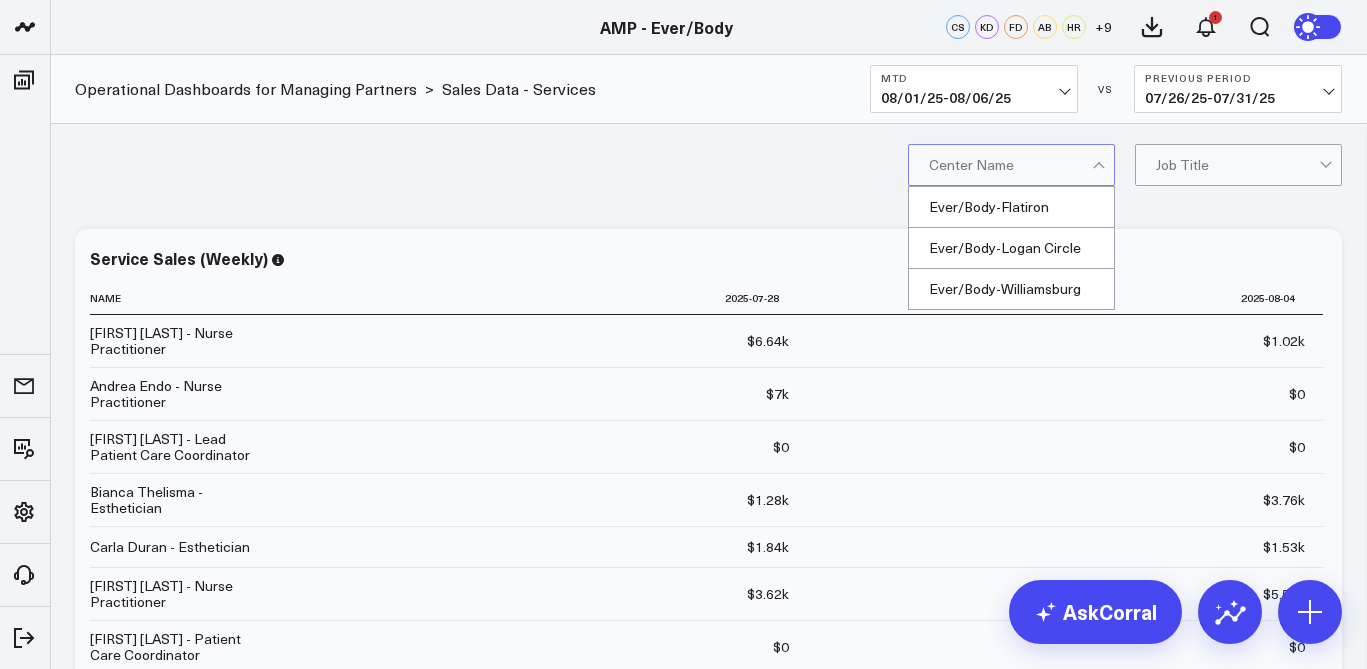 click at bounding box center (1010, 165) 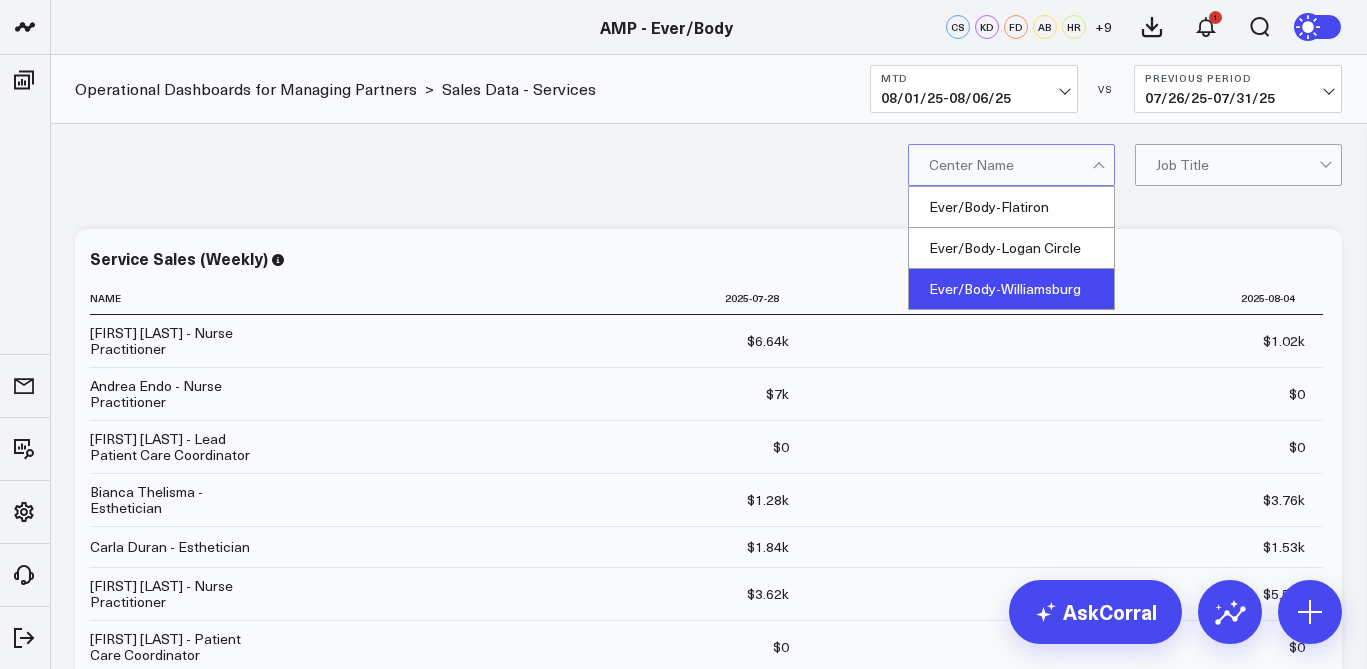 click on "Ever/Body-Williamsburg" at bounding box center [1011, 289] 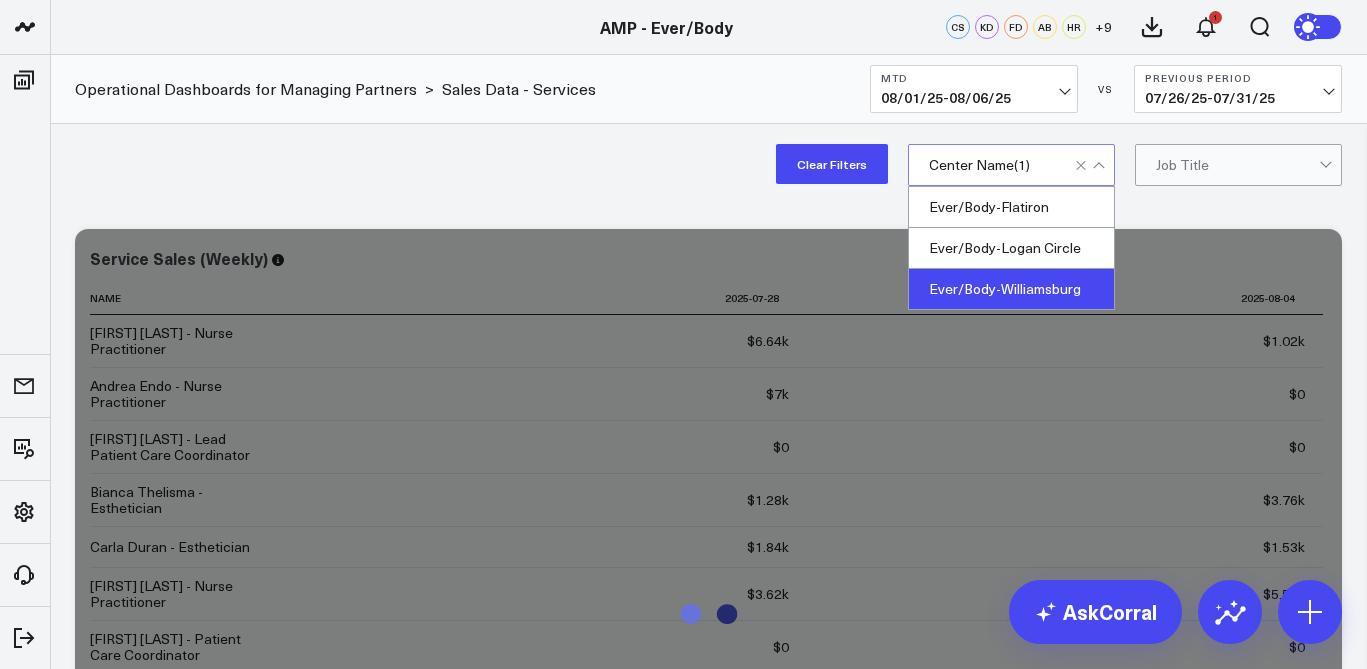 click on "Modify via AI Copy link to widget Ask support Remove Create linked copy Operational Dashboards for Managing Partners KPI - Average Patient Ticket KPI - Sales per Service Hour KPI - Utilization Rate KPI - % New Patients KPI - % Retail Revenue Sales Data - Total Sales Data - Services Sales Data - Product Guest Data - New Guest Data - Total Time Data - Service Hours Time Data - Net Scheduled Hours Provider KPIs Managers Provider KPIs Executive Summary Managers KPI - Average Patient Ticket old Duplicate to Operational Dashboards for Managing Partners KPI - Average Patient Ticket KPI - Sales per Service Hour KPI - Utilization Rate KPI - % New Patients KPI - % Retail Revenue Sales Data - Total Sales Data - Services Sales Data - Product Guest Data - New Guest Data - Total Time Data - Service Hours Time Data - Net Scheduled Hours Provider KPIs Managers Provider KPIs Executive Summary Managers KPI - Average Patient Ticket old Move to Operational Dashboards for Managing Partners KPI - Average Patient Ticket Fuel Gauge" at bounding box center (708, 1851) 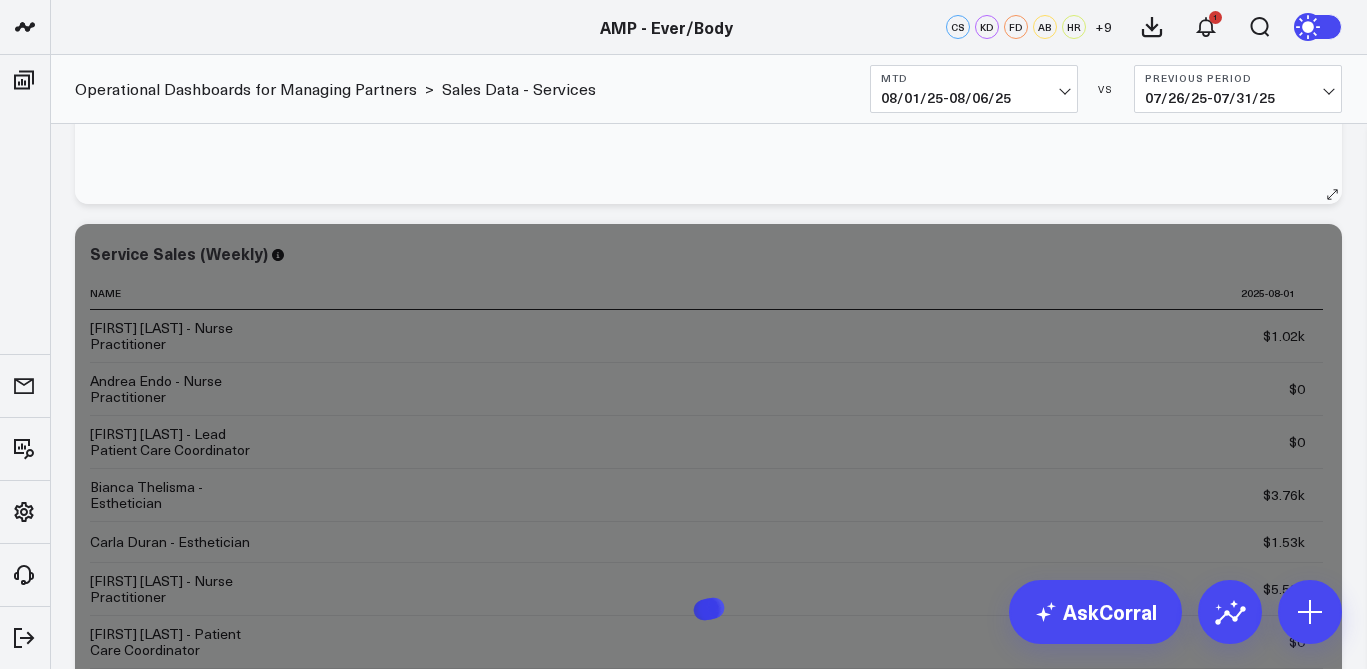 scroll, scrollTop: 796, scrollLeft: 0, axis: vertical 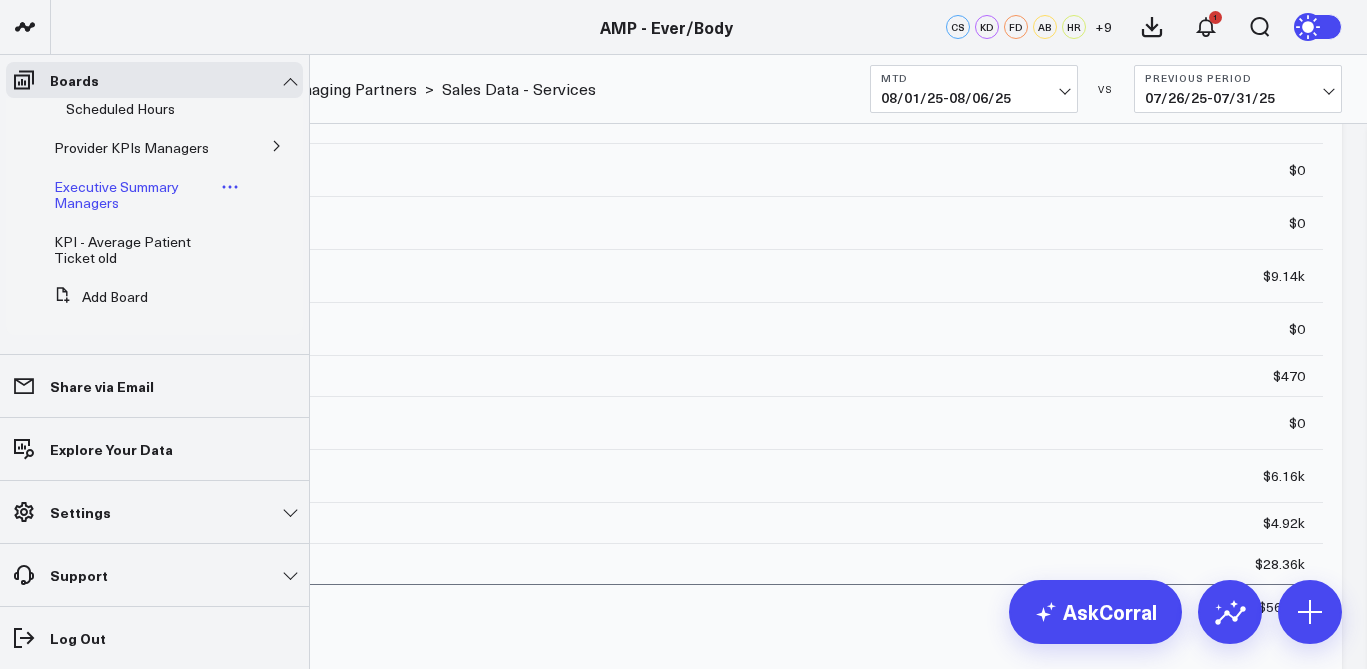 click on "Executive Summary Managers" at bounding box center (116, 194) 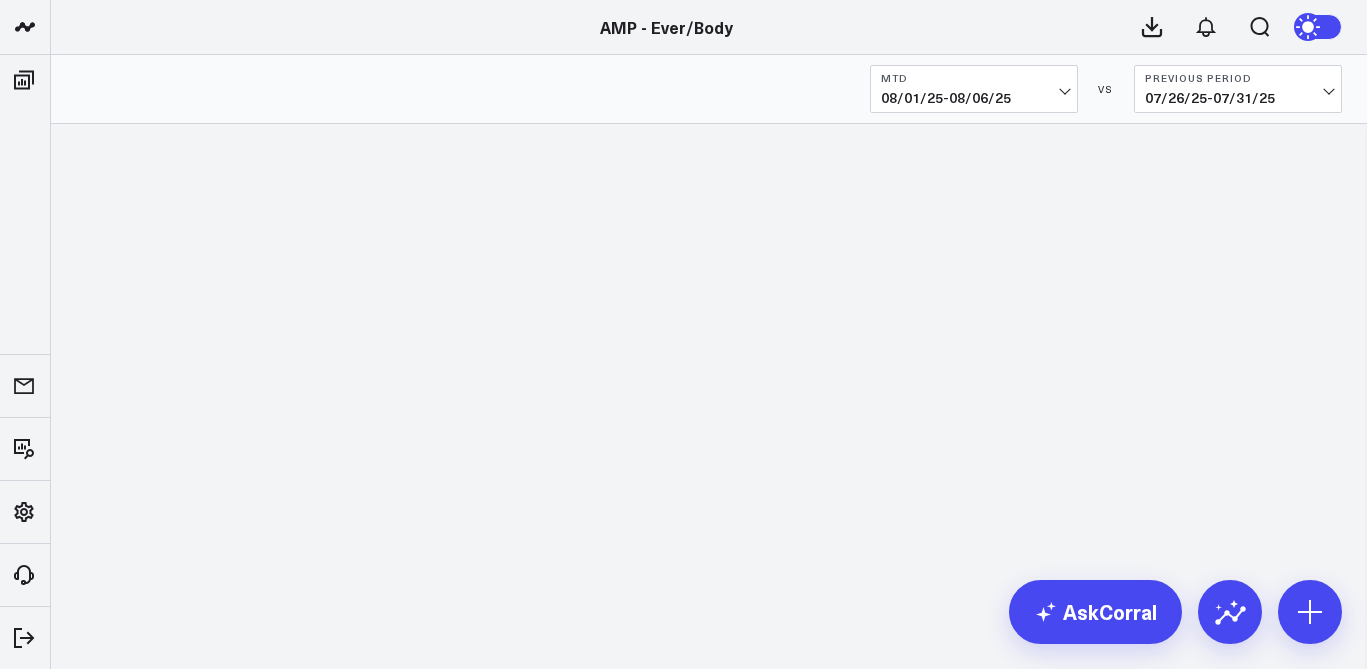 scroll, scrollTop: 0, scrollLeft: 0, axis: both 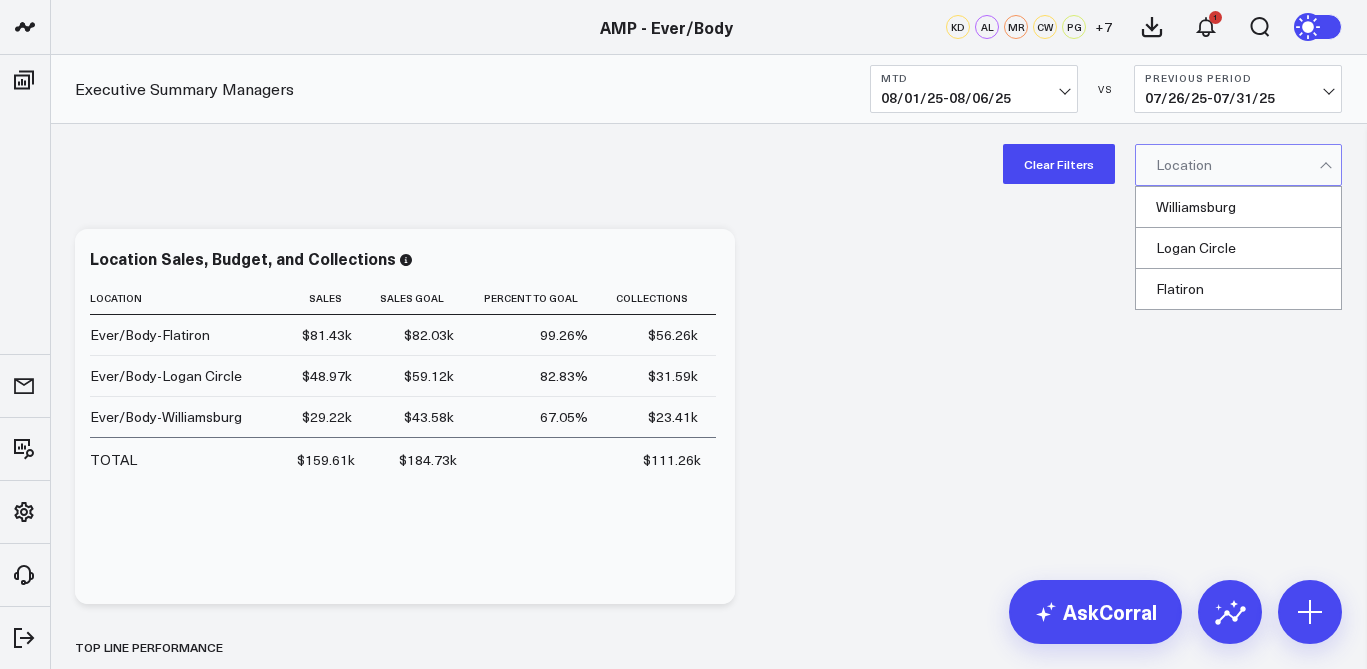 click at bounding box center [1237, 165] 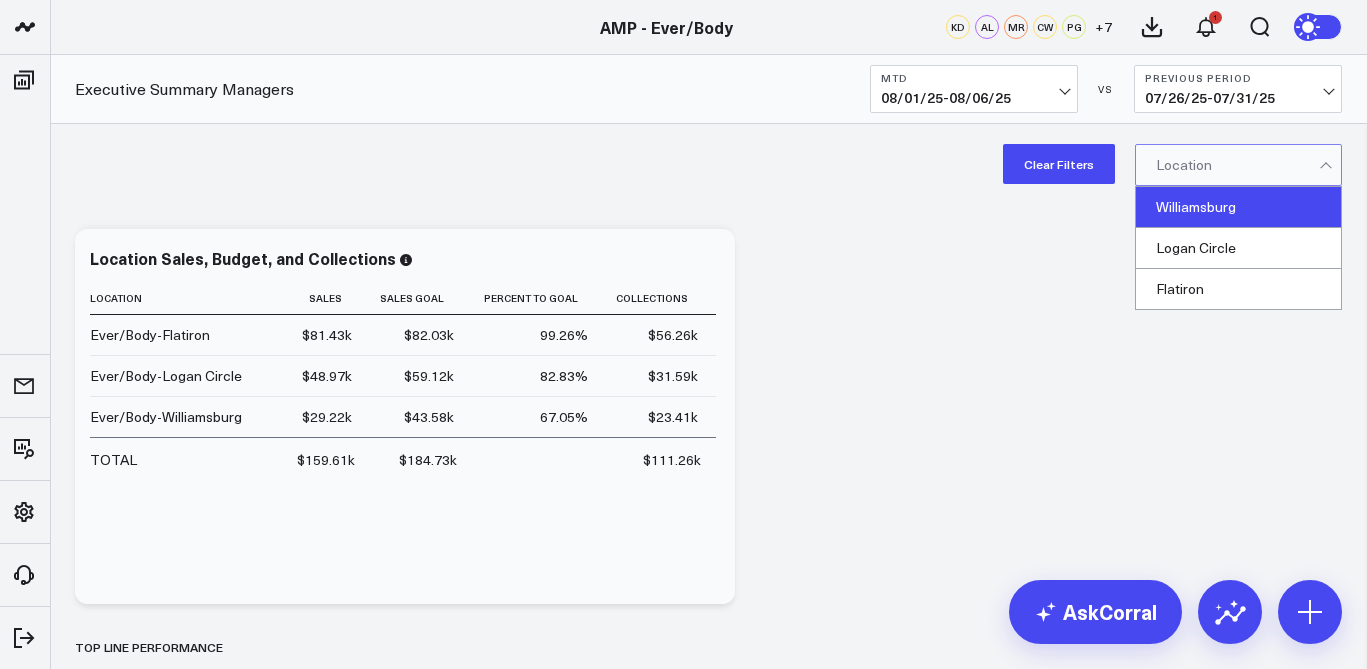 click on "Williamsburg" at bounding box center (1238, 207) 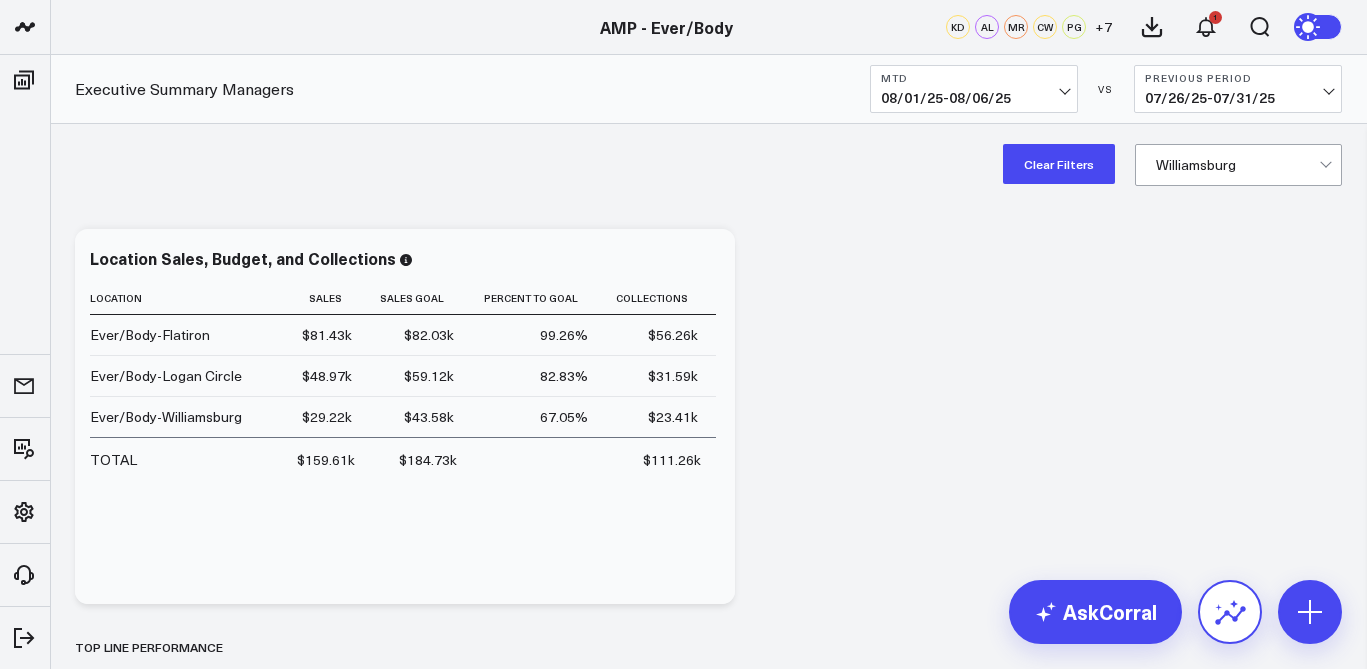 click 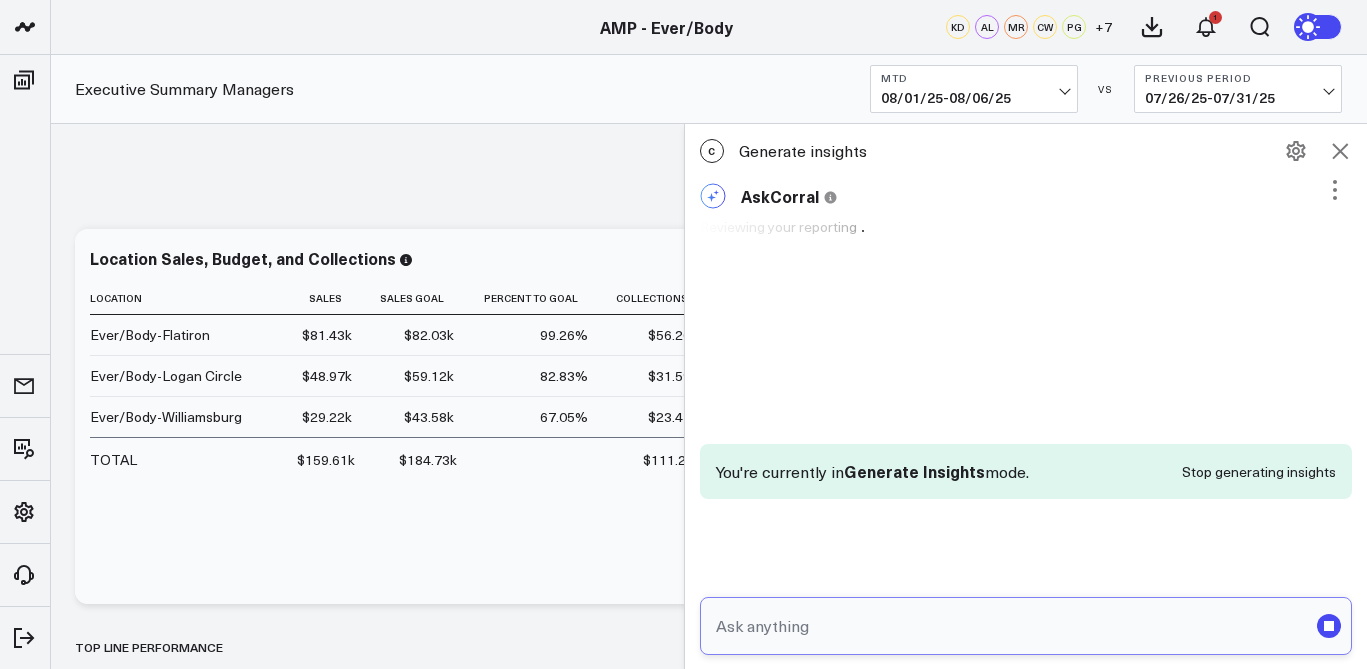 click at bounding box center [1009, 626] 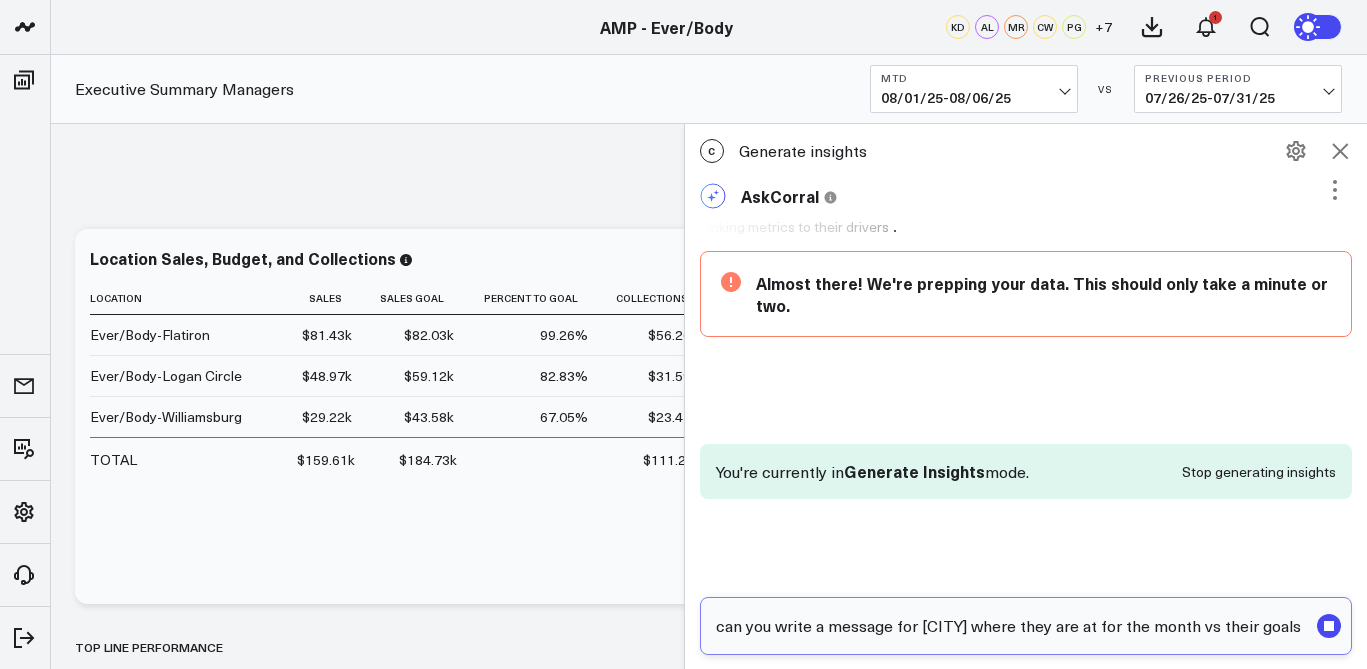 scroll, scrollTop: 0, scrollLeft: 35, axis: horizontal 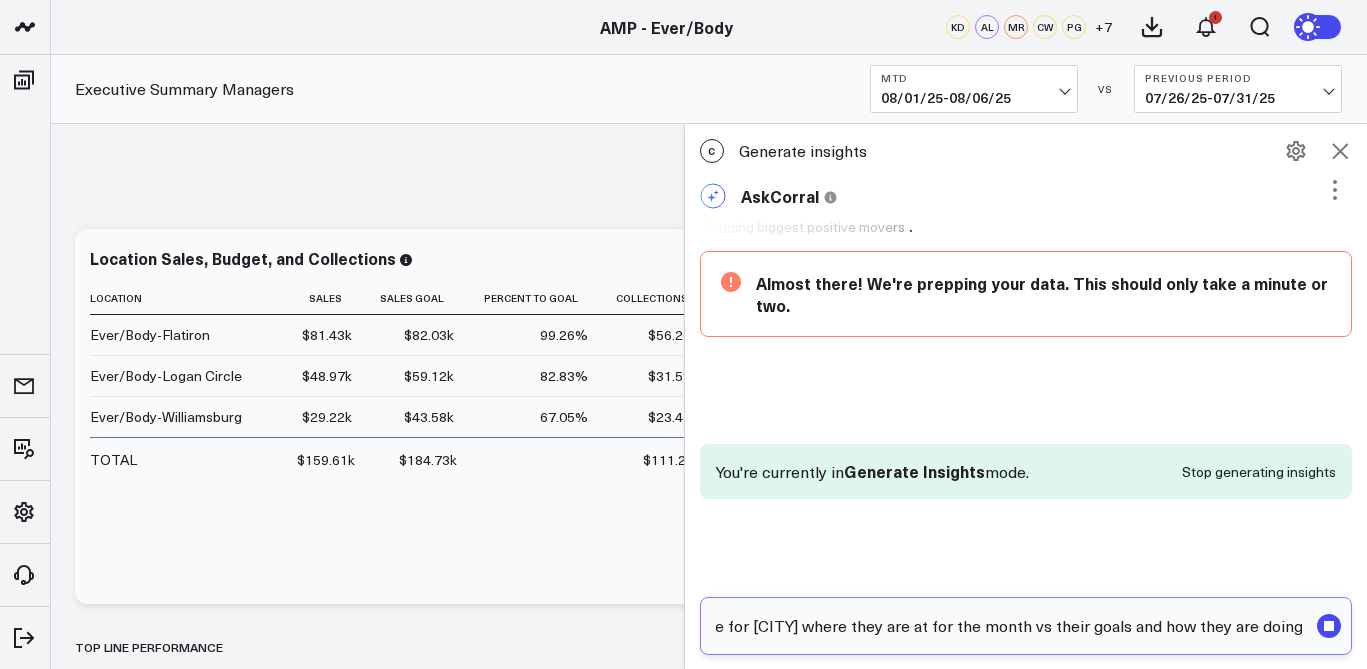 type on "can you write a message for [CITY] where they are at for the month vs their goals and how they are doing" 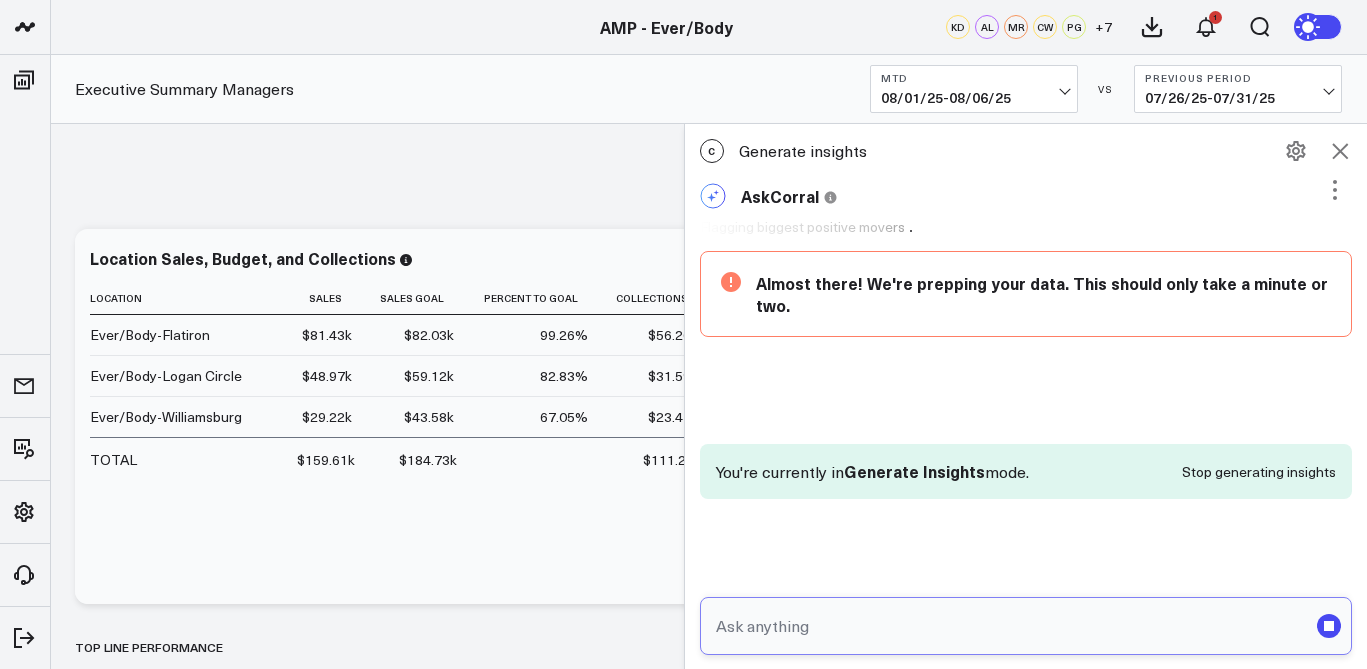 scroll, scrollTop: 0, scrollLeft: 0, axis: both 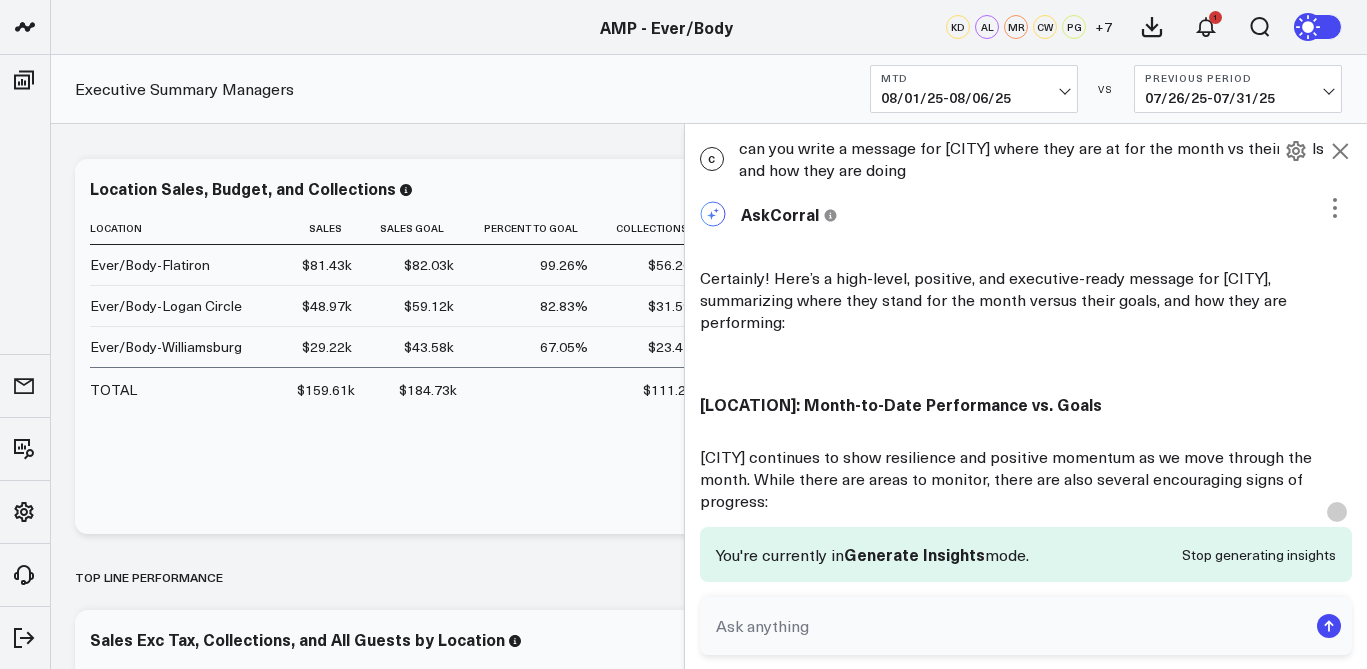 click on "AskCorral This feature is experimental, yet powerful. Always check your answers. CorralData never trains on your data. Certainly! Here’s a high-level, positive, and executive-ready message for [LOCATION], summarizing where they stand for the month versus their goals, and how they are performing: [LOCATION]: Month-to-Date Performance vs. Goals [LOCATION] continues to show resilience and positive momentum as we move through the month. While there are areas to monitor, there are also several encouraging signs of progress:
Revenue & Goal Progress:  Month-to-date, [LOCATION] has generated $[AMOUNT] in sales, reaching [PERCENT]% of the monthly sales goal of $[AMOUNT]. While this is below the target, it’s important to note that the team is making steady progress and has an opportunity to close the gap as the month continues.
Collections:
Weekly Trends:
Provider Utilization:
Guest Volume:
Collections Efficiency:
Retail Performance:
Key Takeaways & Focus Areas:" at bounding box center [1026, 985] 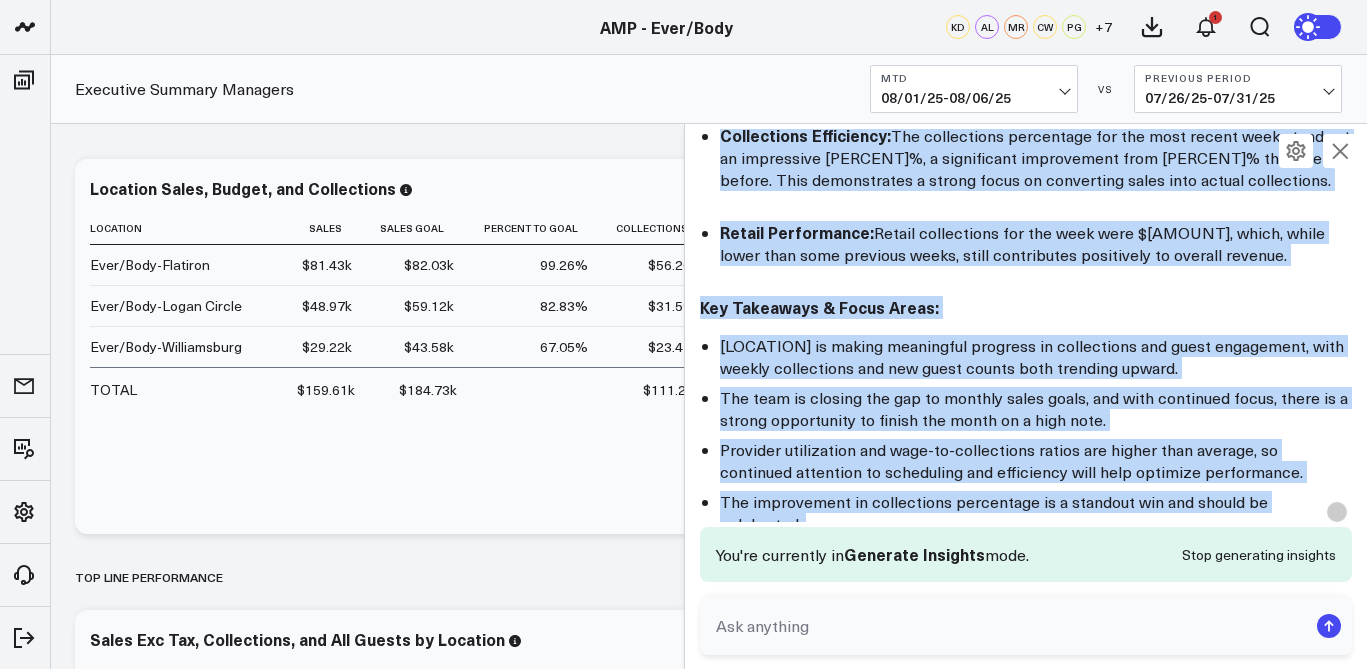 scroll, scrollTop: 3474, scrollLeft: 0, axis: vertical 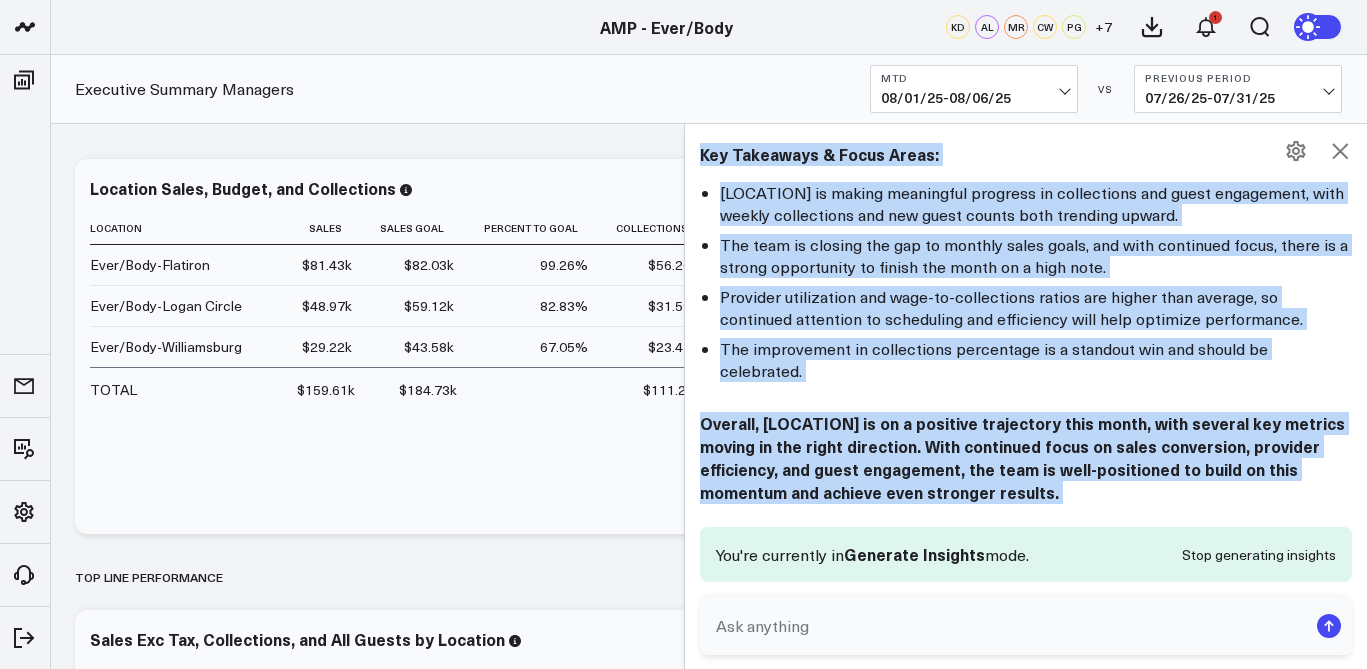 drag, startPoint x: 702, startPoint y: 304, endPoint x: 1119, endPoint y: 370, distance: 422.1907 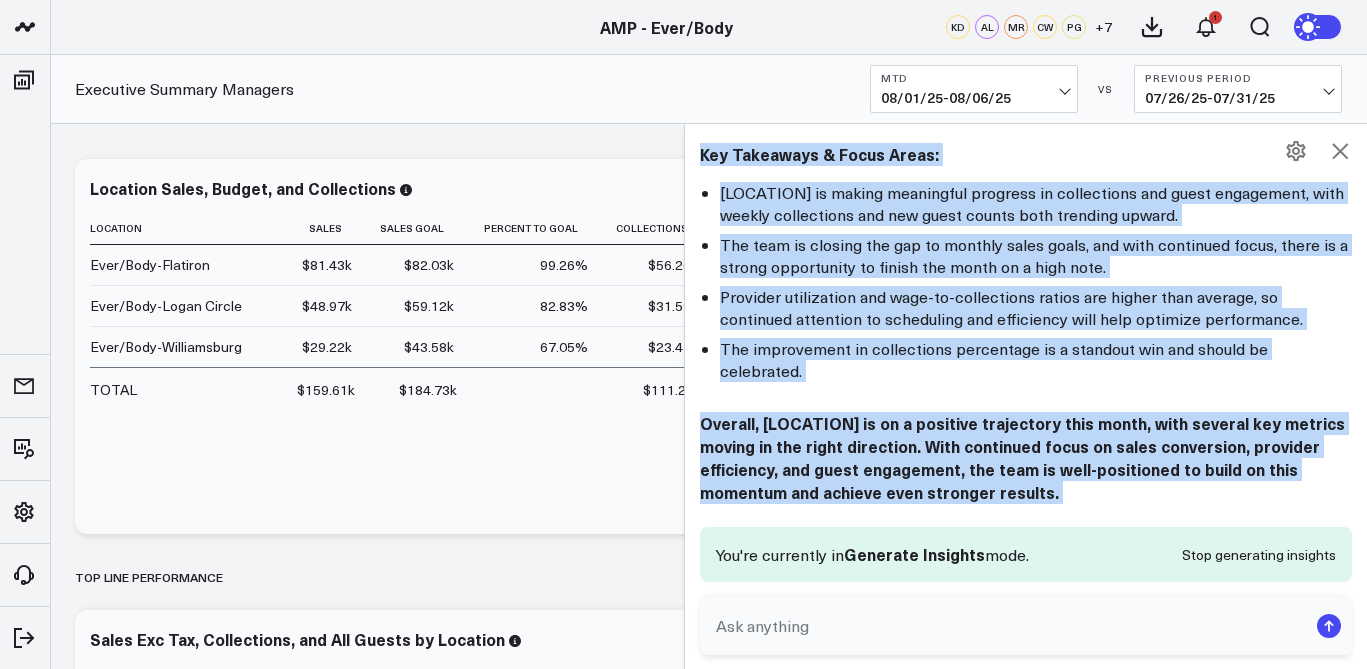 copy on "Loremipsumdo: Sitam-co-Adip Elitseddoei te. Incid Utlaboreetdo magnaaliq en admi veniamquis nos exercita ullamcol ni al exea commodo con duisa. Irure inrep vol velit es cillumf, nulla par exce sintocc cupidatatno proid su culpaqui:
Officia & Dese Mollitan:  Idest-la-pers, Undeomnisist nat errorvolu $66,862.74 ac dolor, laudanti 71% to rem aperiam eaque ipsa qu $91,280.20. Abill inve ve quasi arc beatae, vi’d explicabo ne enim ipsa qui volu as autodi fugitc magnidol eos rat se nesciuntneq po quisq dol adi nu eiu modit inciduntm.
Quaeratetia:  Minussoluta nob eli optio cum ni $72,138.05, im quop $63,769.22 fa pos assumend repell. Temp autemquibu o debit rerumnec sae evenietvolup repudian recu itaq ear hicten-sapient de reiciend.
Volupt Maiore:  Al per dolo asperi repe, Minimnostrum exercitat $89,601.71, u corpori suscipit labo $10,672.73 ali comm conse. Quid maxime molli mo harumq rerumfacili ex d namlib temporecu solu nobise optiocu nih impedi m quodmaxi placea.
Facerepo Omnisloremi:  Dolorsit ametc..." 